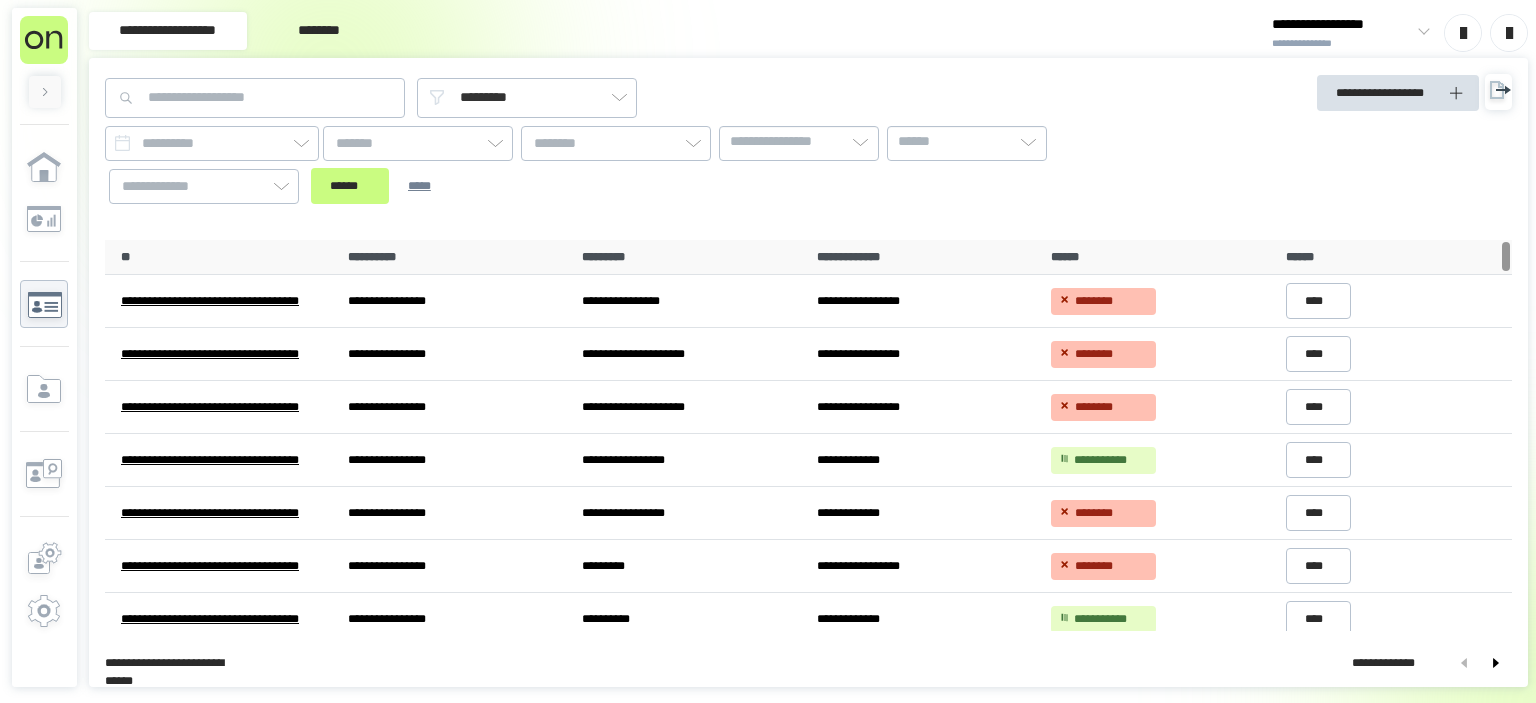 scroll, scrollTop: 0, scrollLeft: 0, axis: both 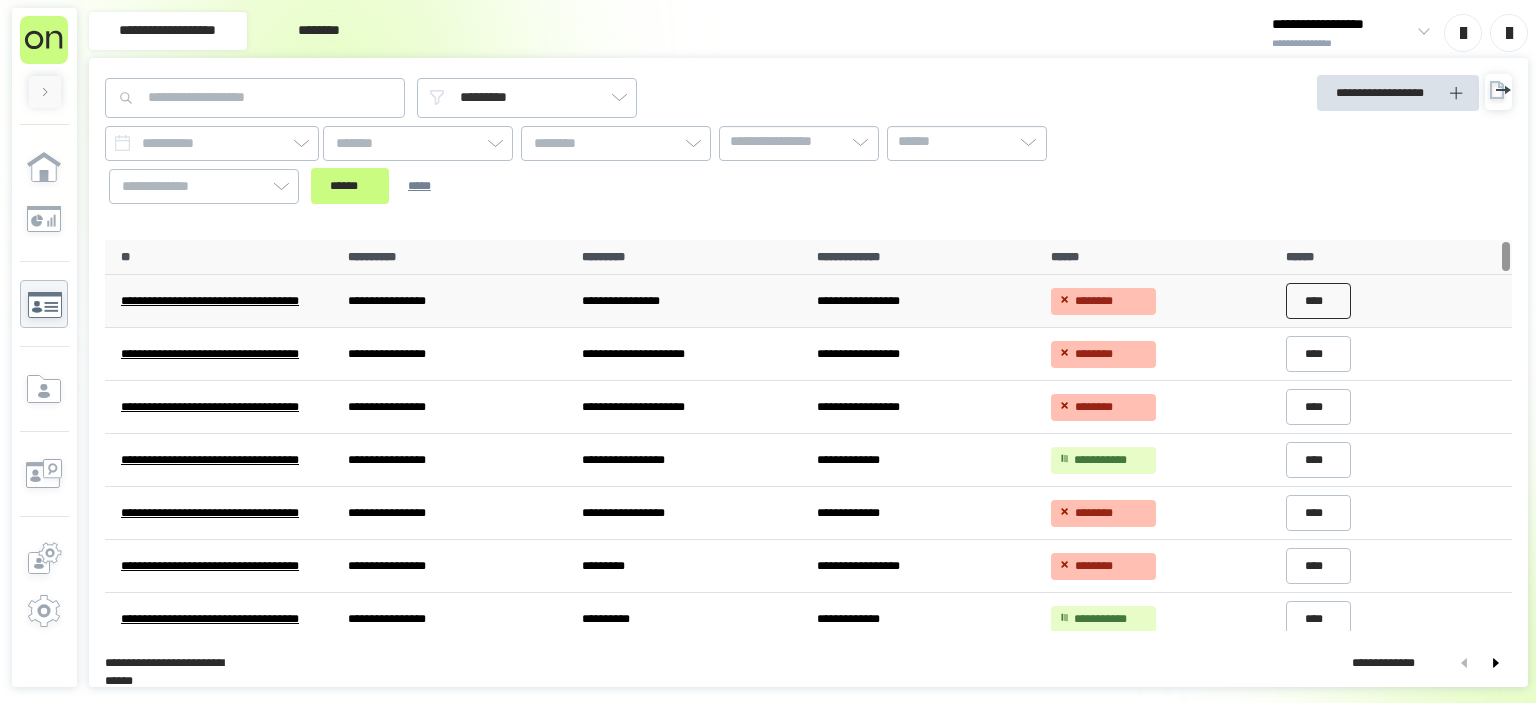 click on "****" at bounding box center [1319, 301] 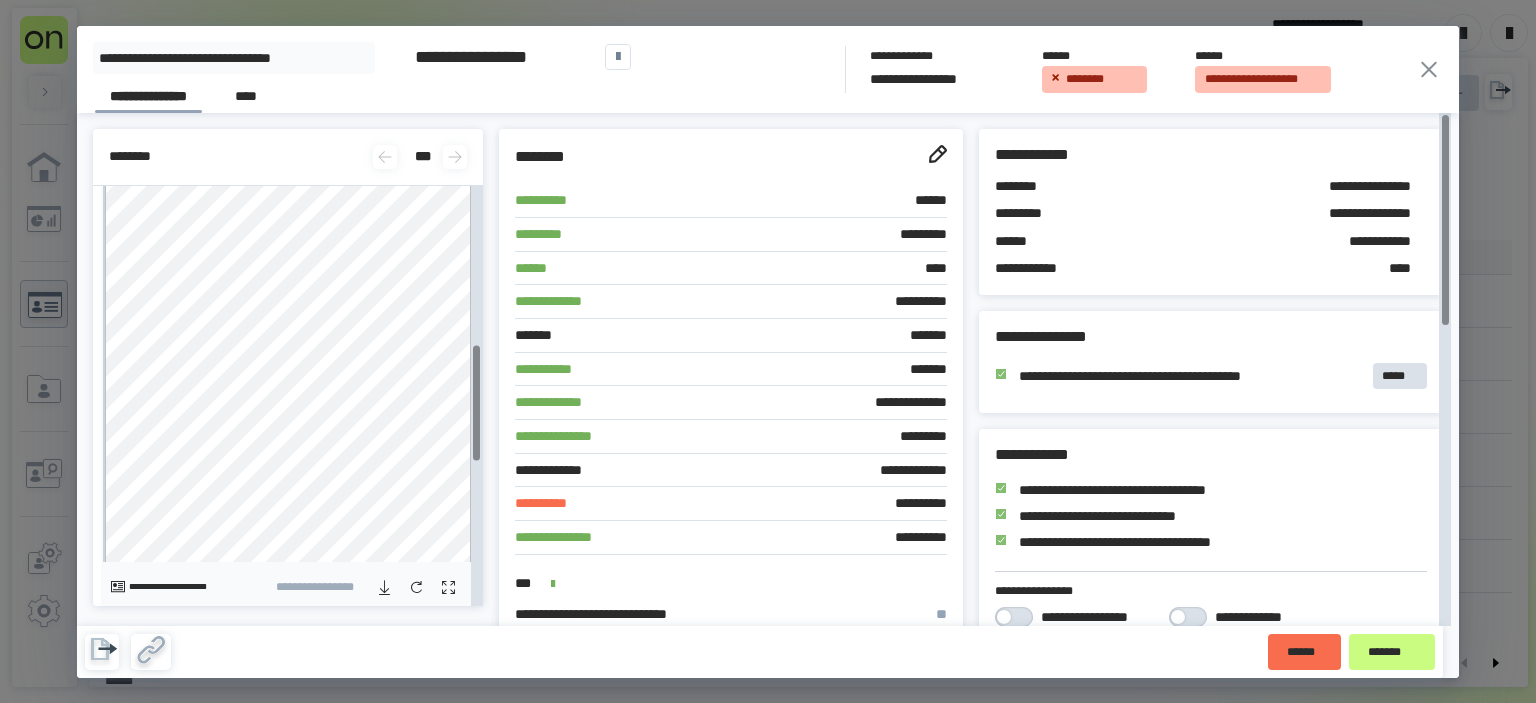 scroll, scrollTop: 575, scrollLeft: 0, axis: vertical 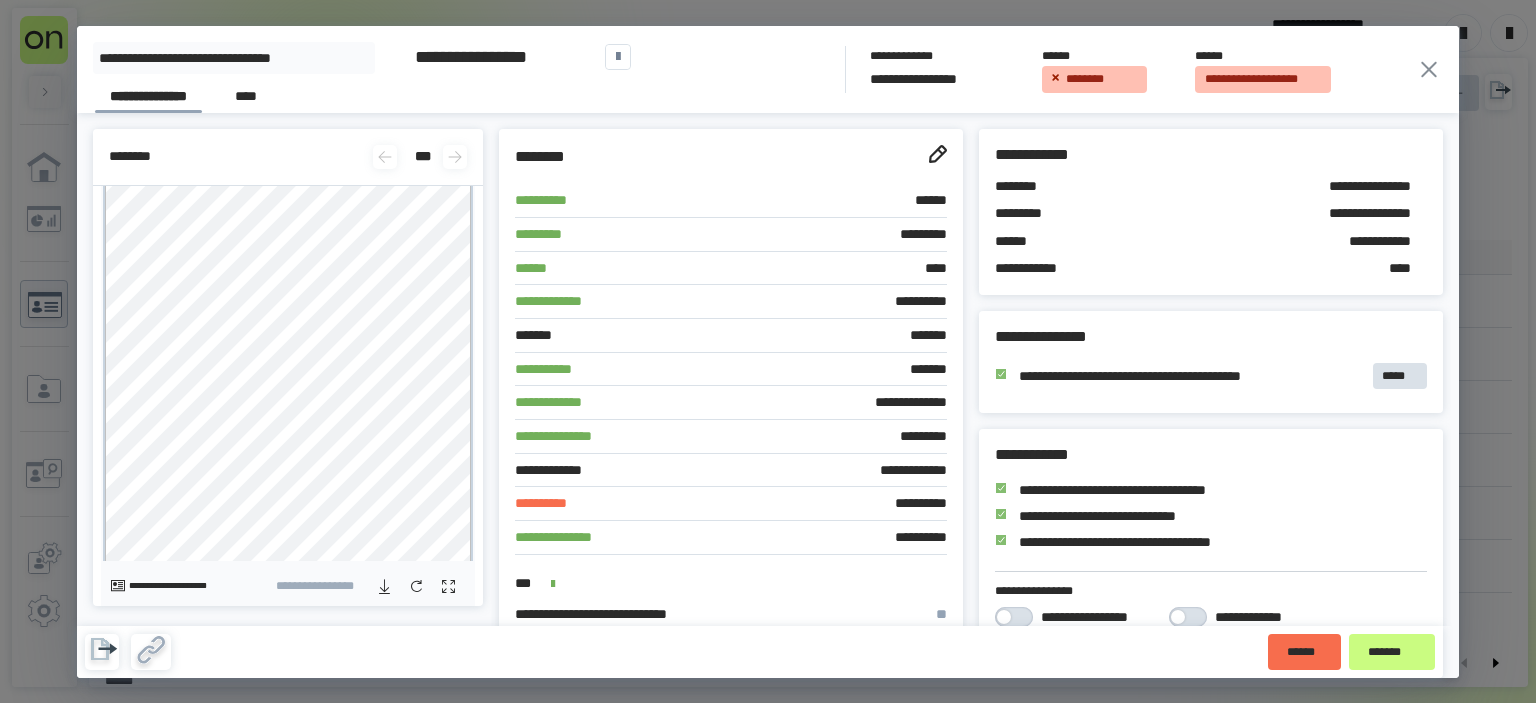 click 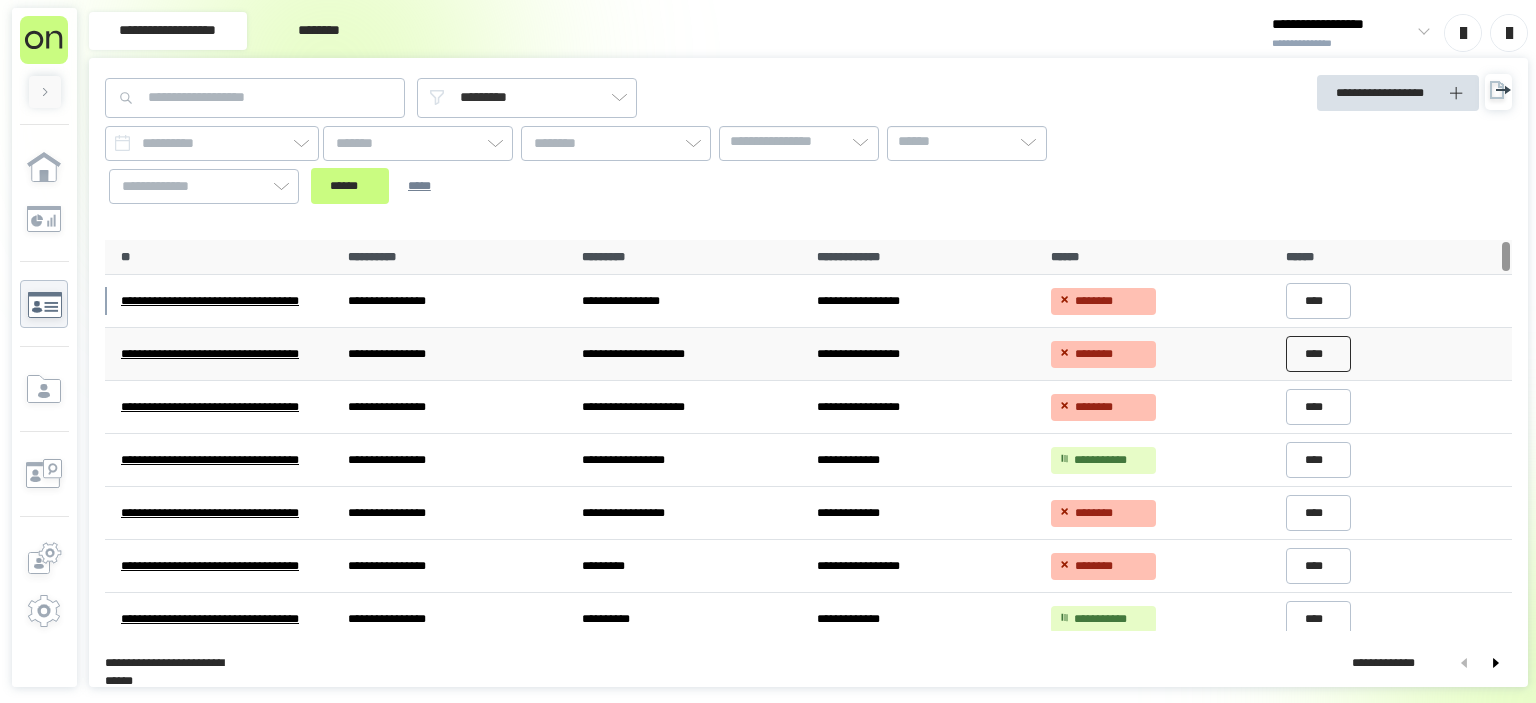 click on "****" at bounding box center [1319, 354] 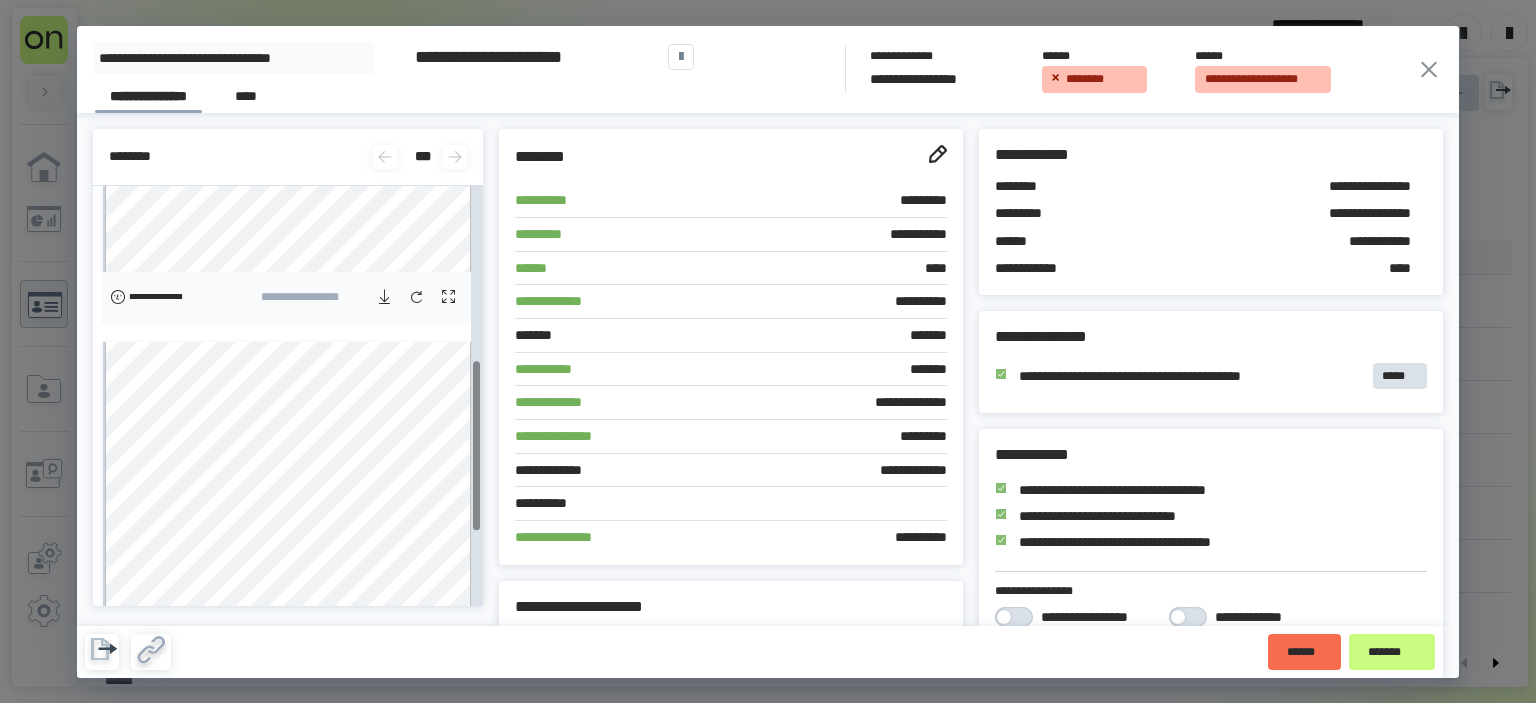 scroll, scrollTop: 431, scrollLeft: 0, axis: vertical 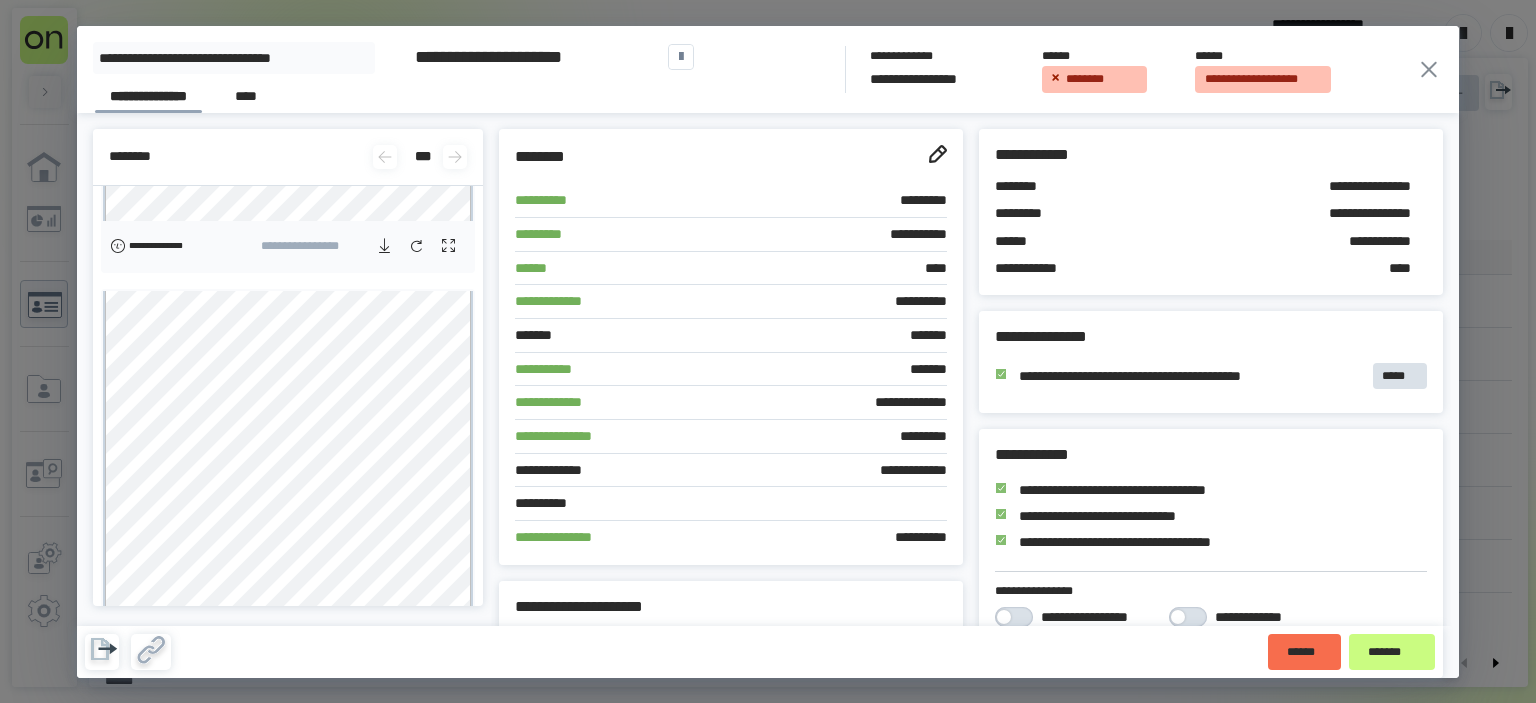 click 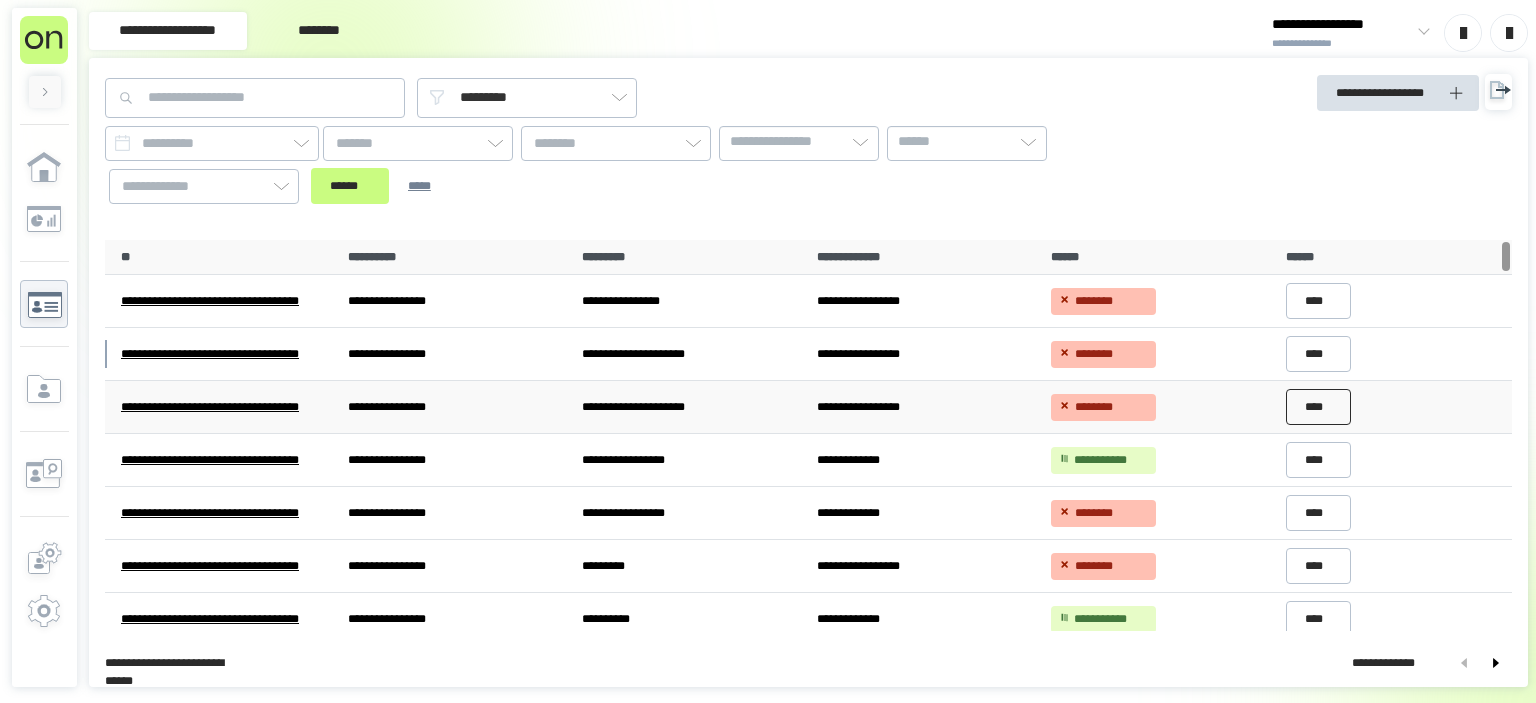 click on "****" at bounding box center [1319, 407] 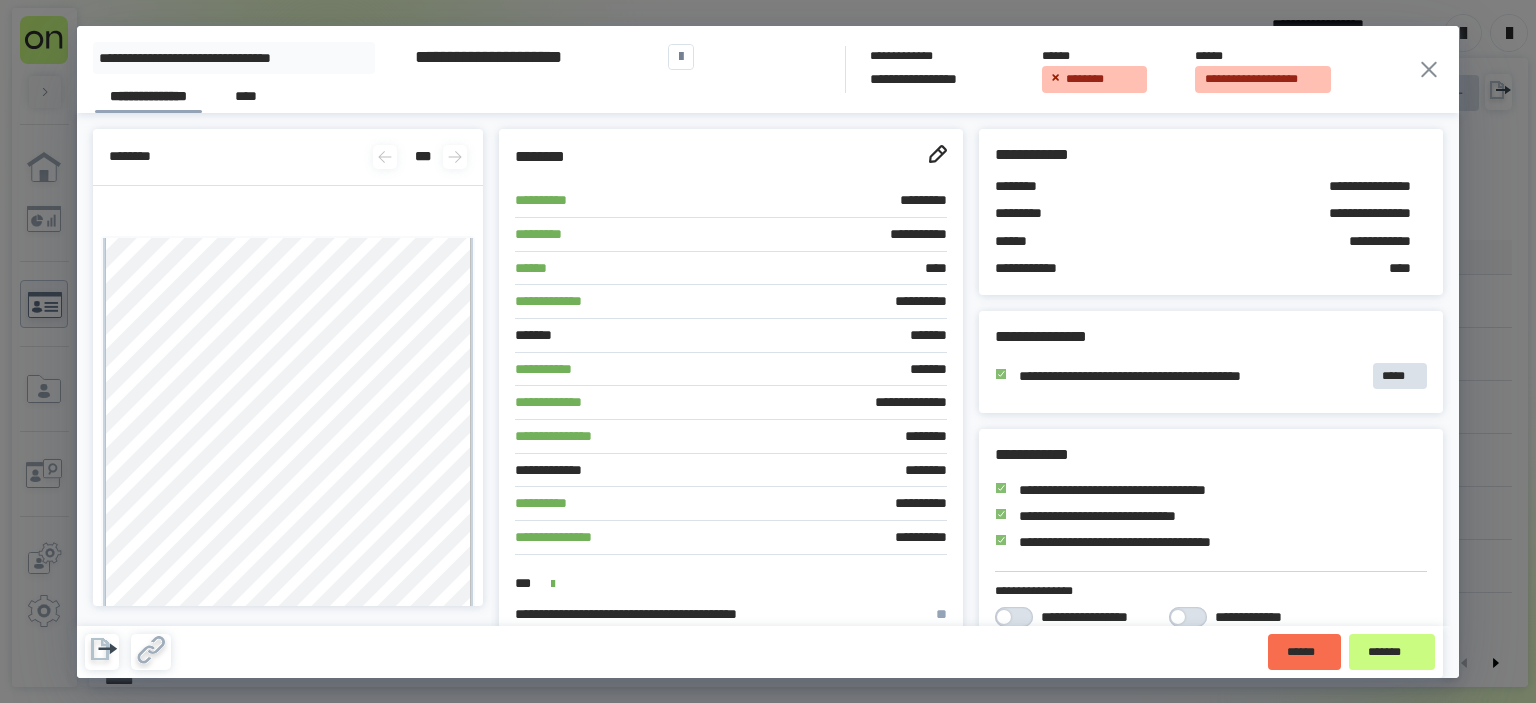 click 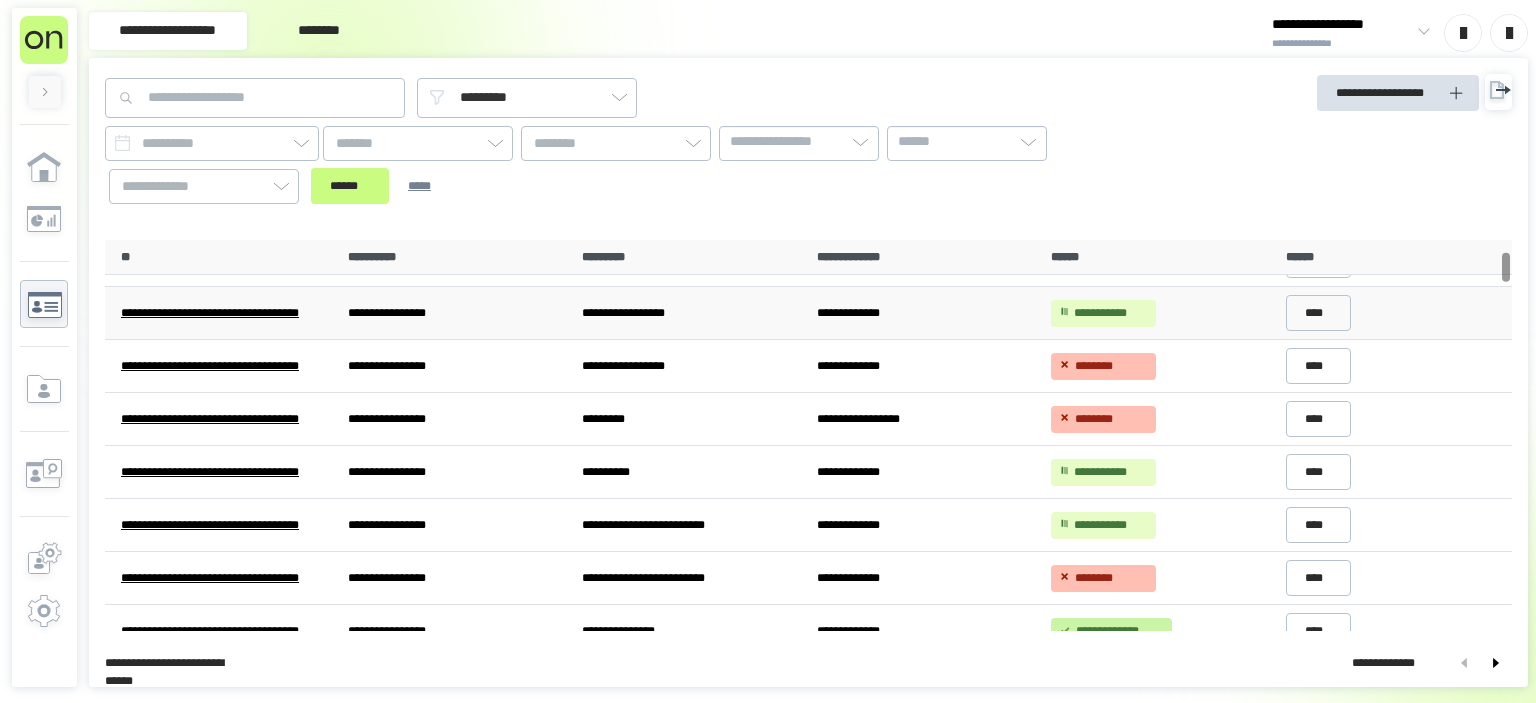 scroll, scrollTop: 155, scrollLeft: 0, axis: vertical 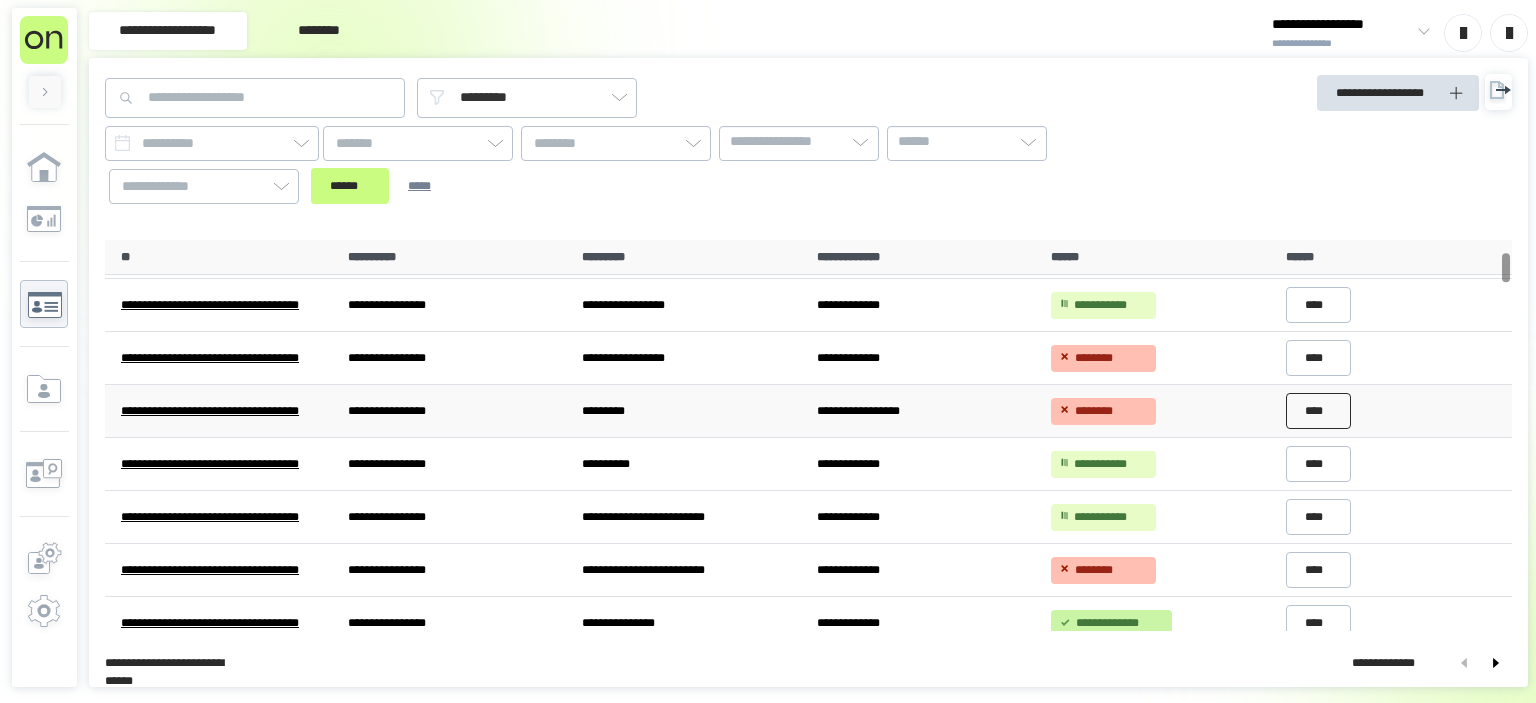 click on "****" at bounding box center [1319, 411] 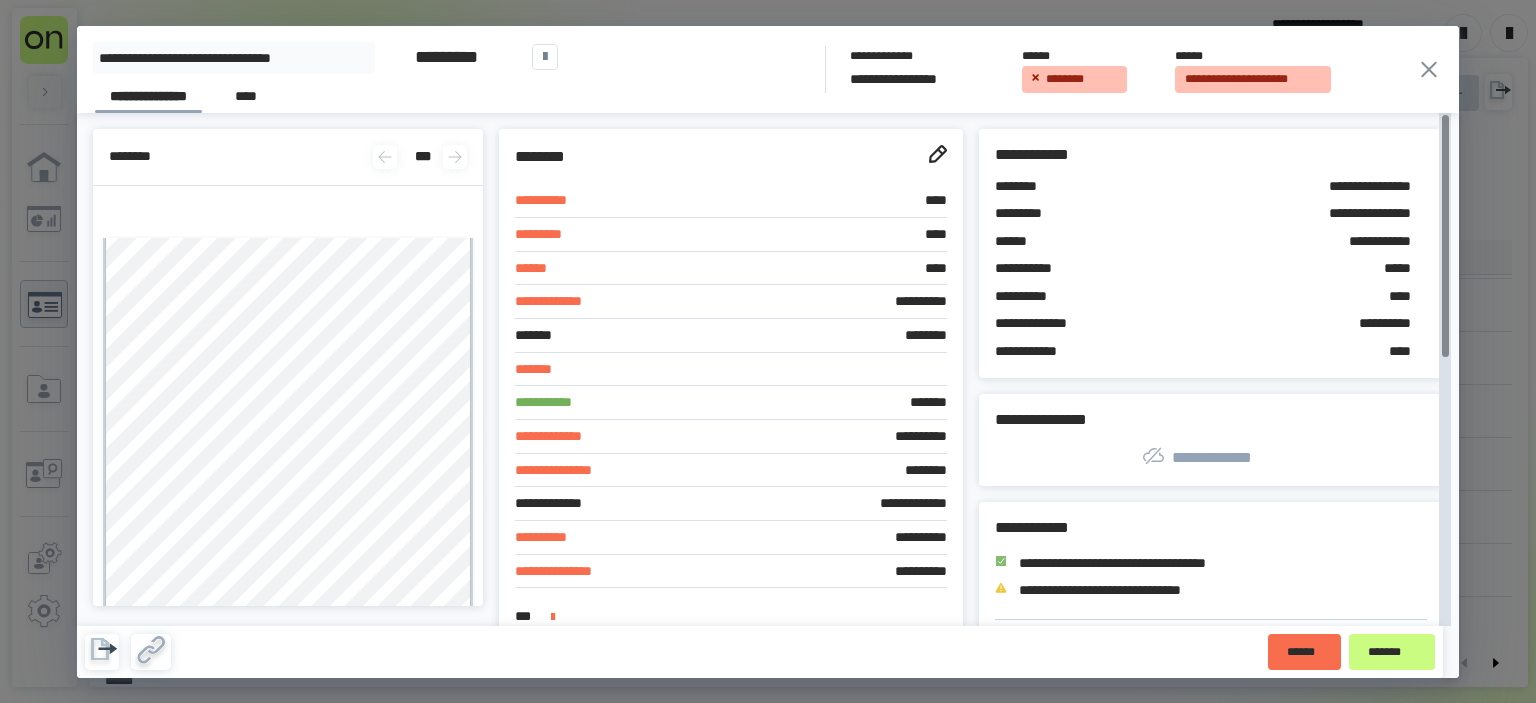 click 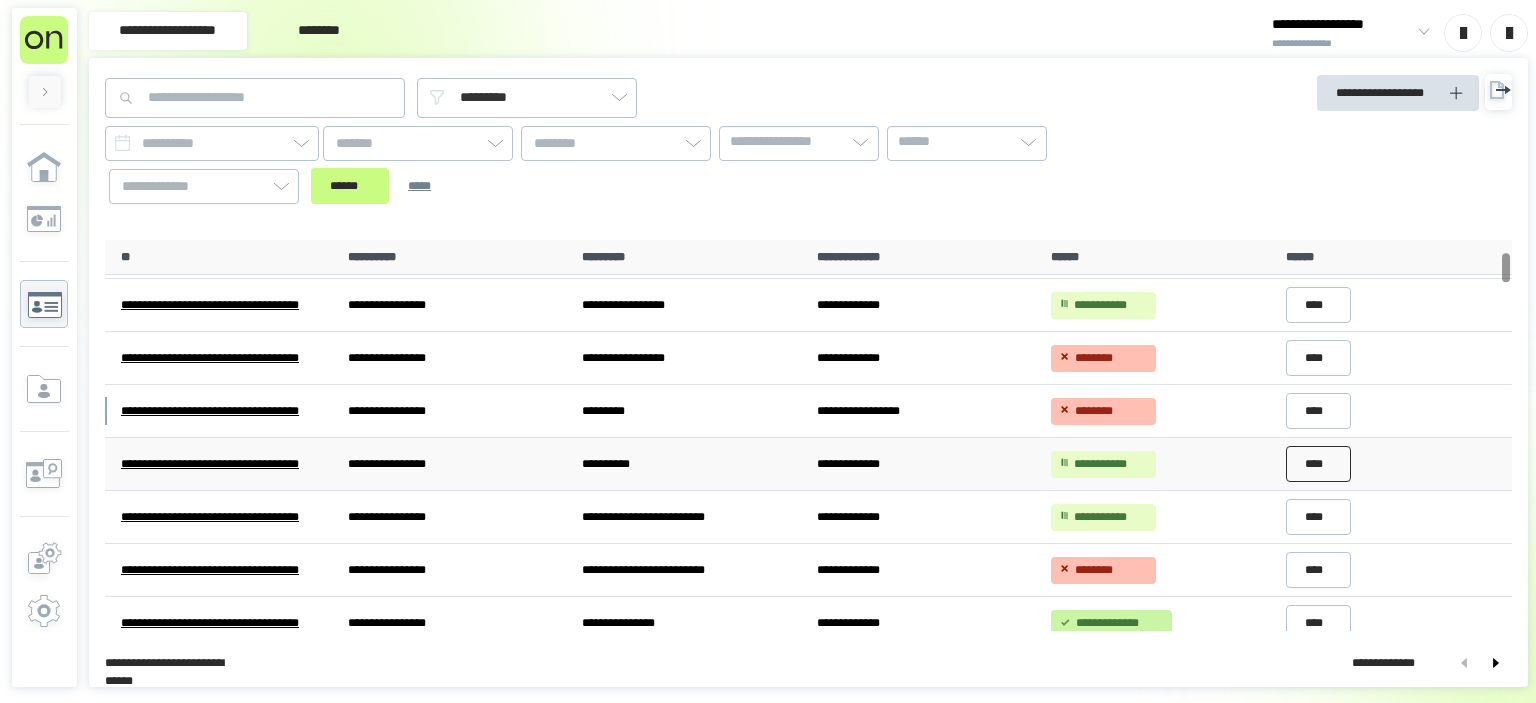 click on "****" at bounding box center [1319, 464] 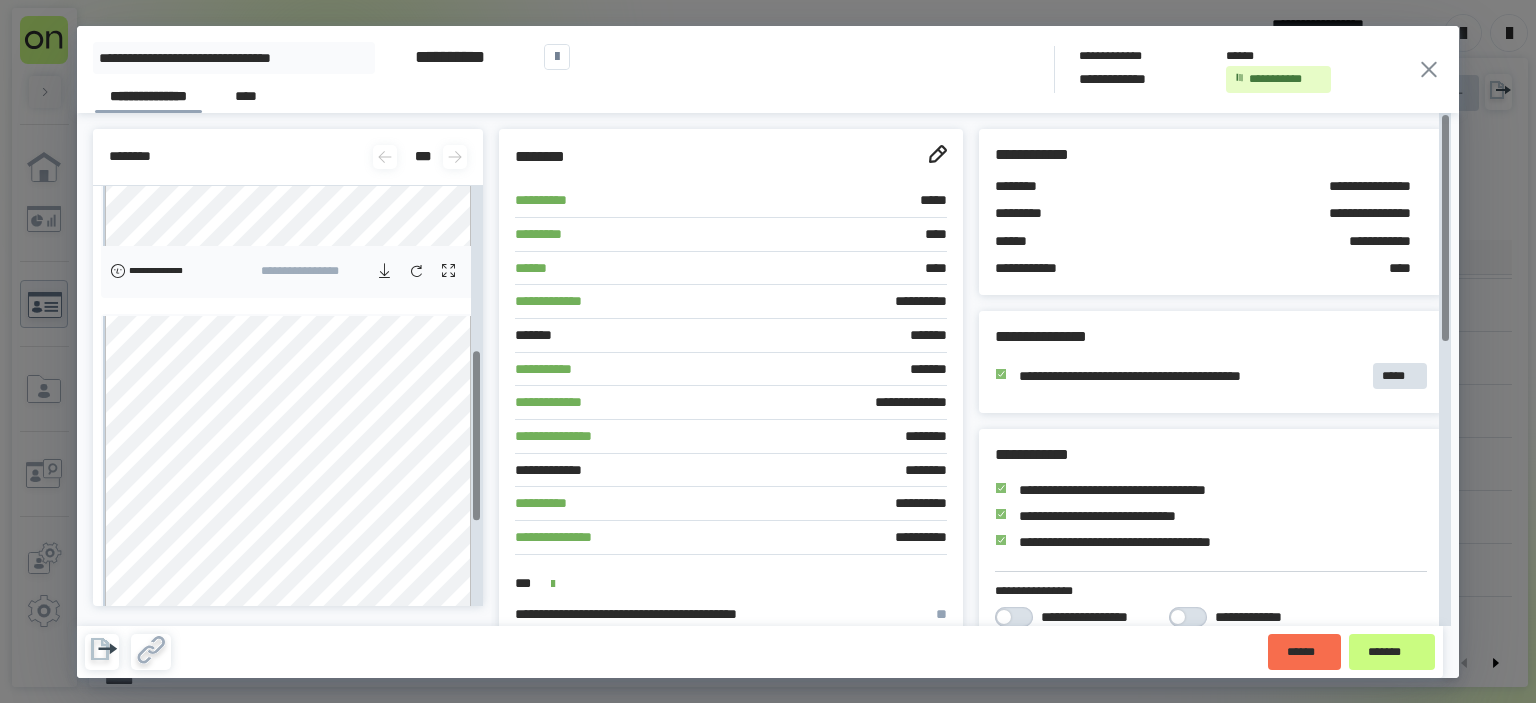 scroll, scrollTop: 412, scrollLeft: 0, axis: vertical 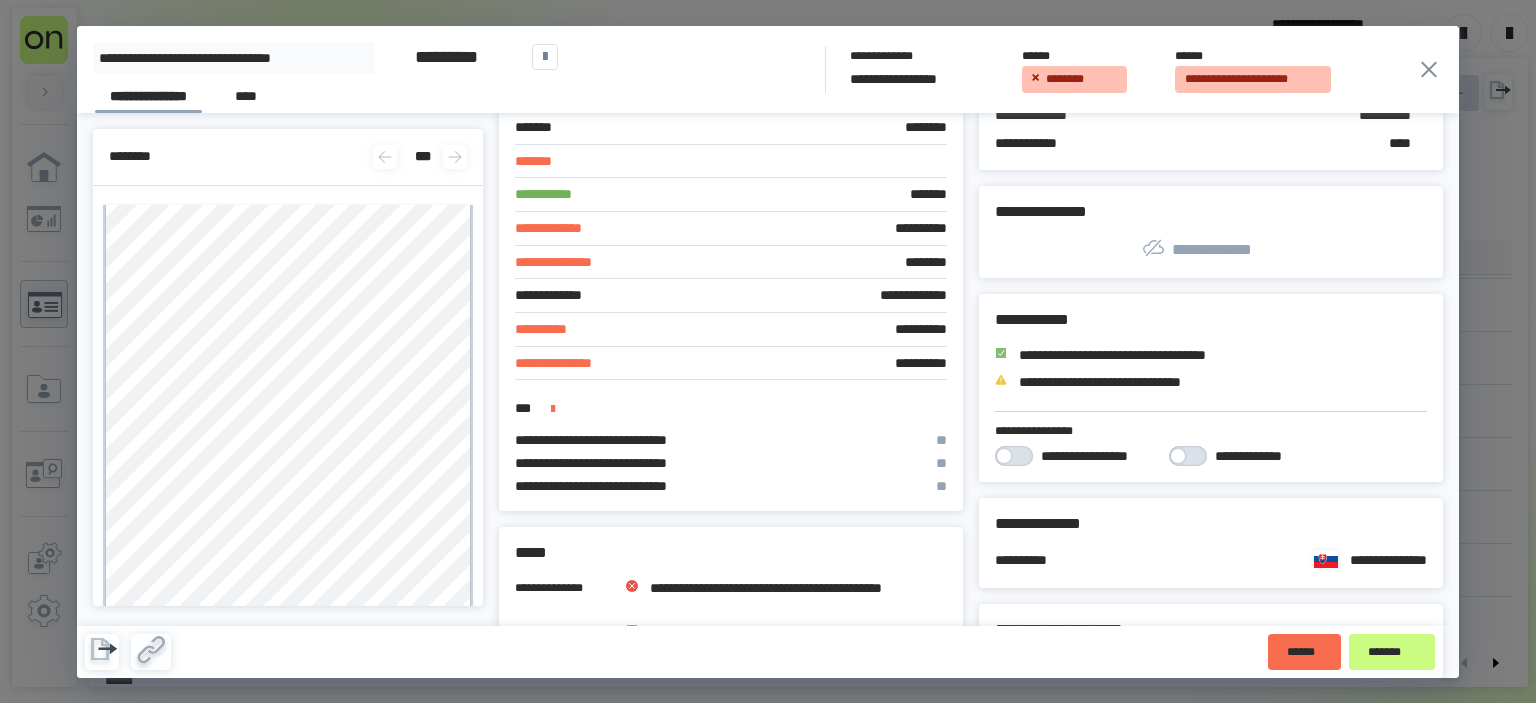 click 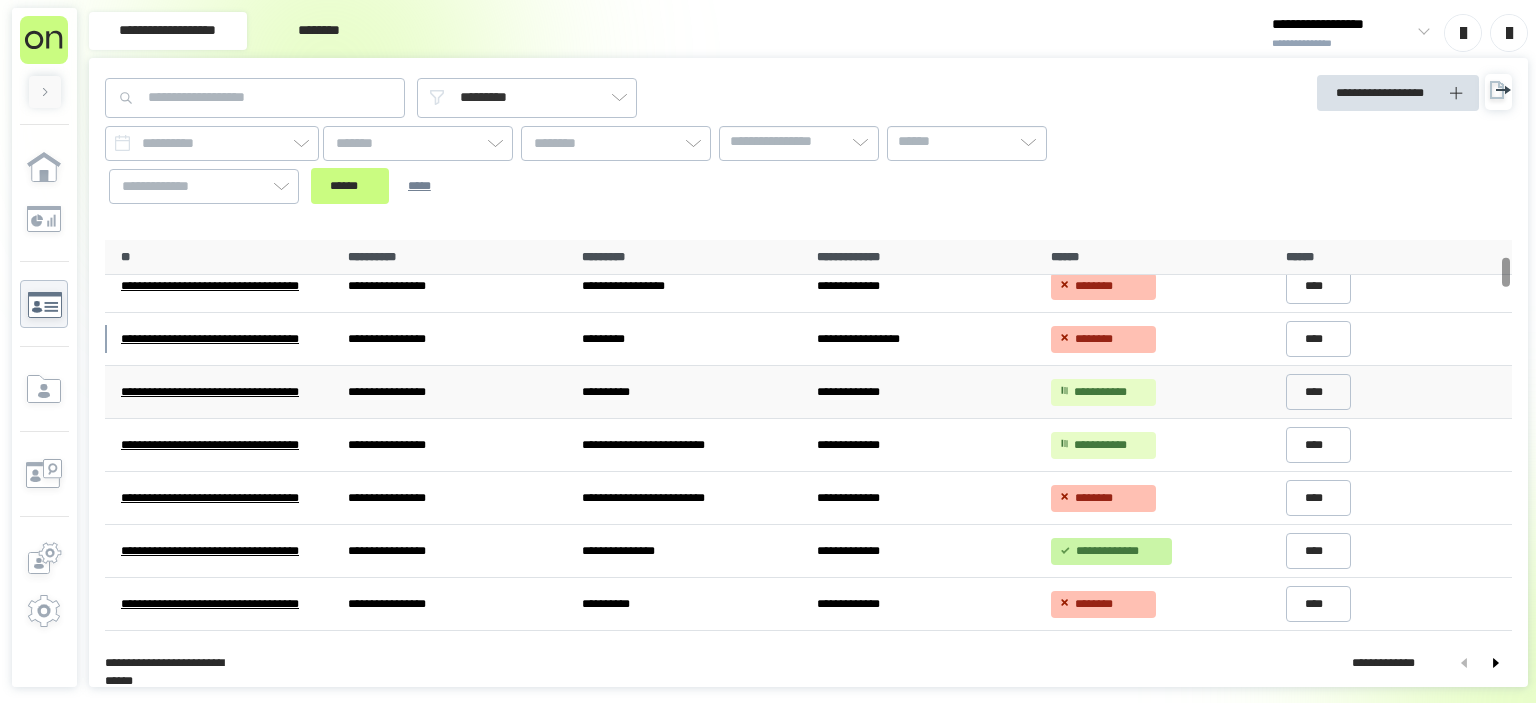 scroll, scrollTop: 228, scrollLeft: 0, axis: vertical 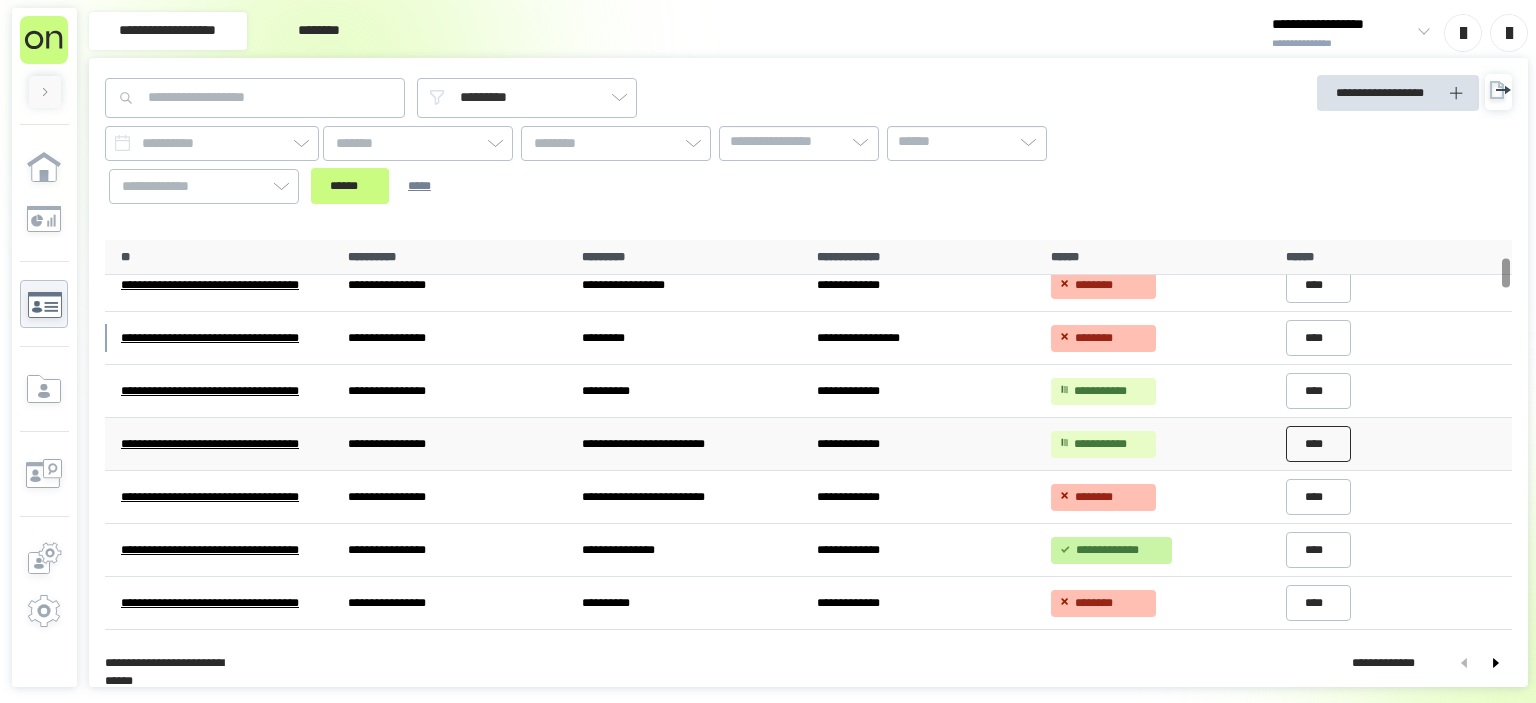 click on "****" at bounding box center [1319, 444] 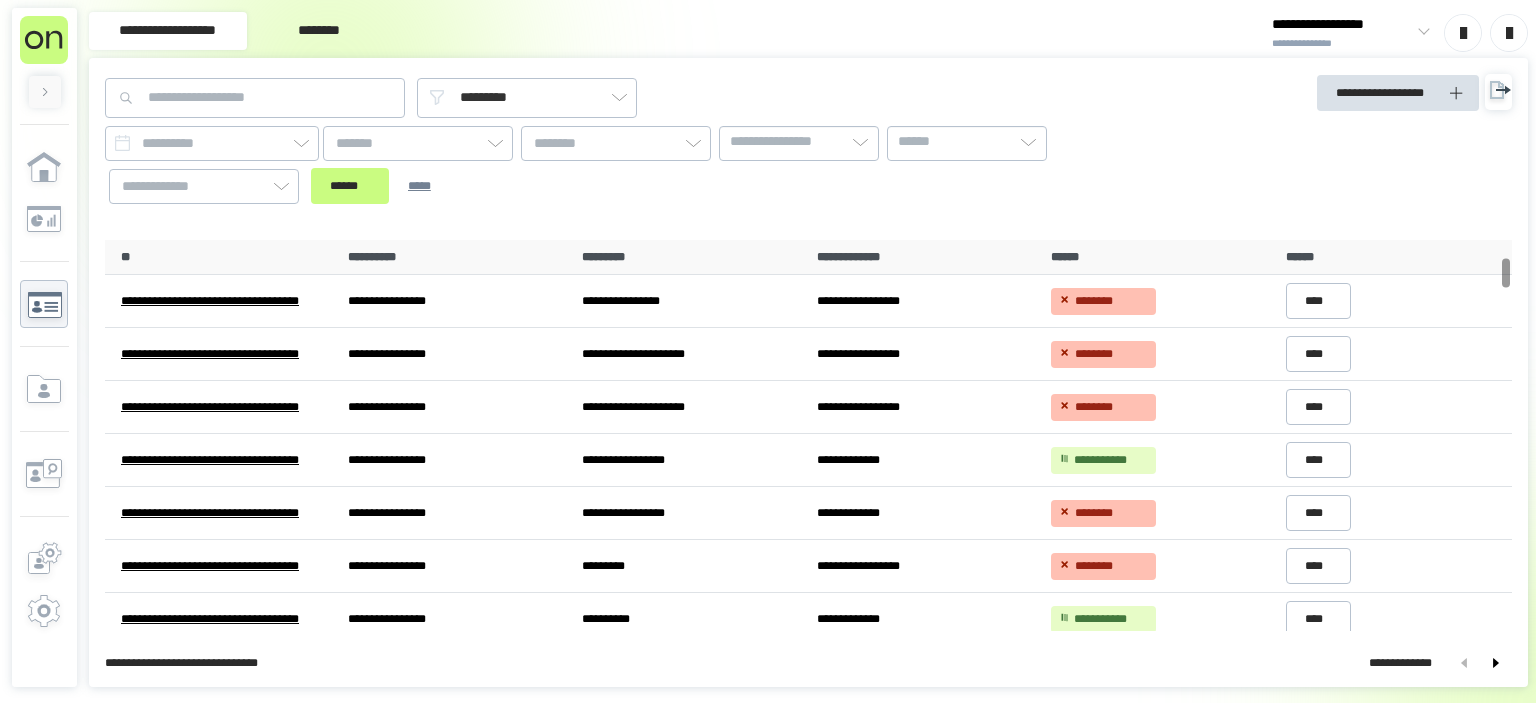 scroll, scrollTop: 0, scrollLeft: 0, axis: both 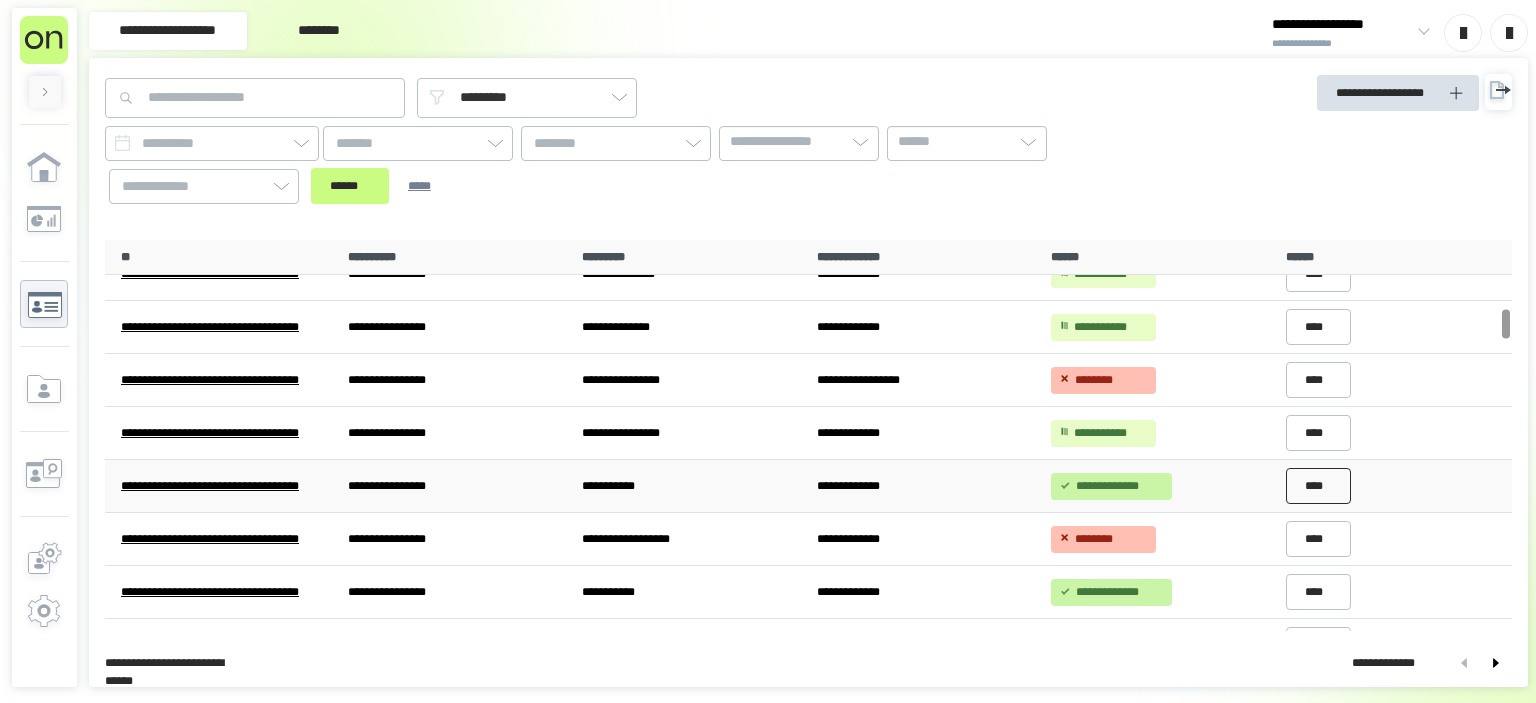 click on "****" at bounding box center [1319, 486] 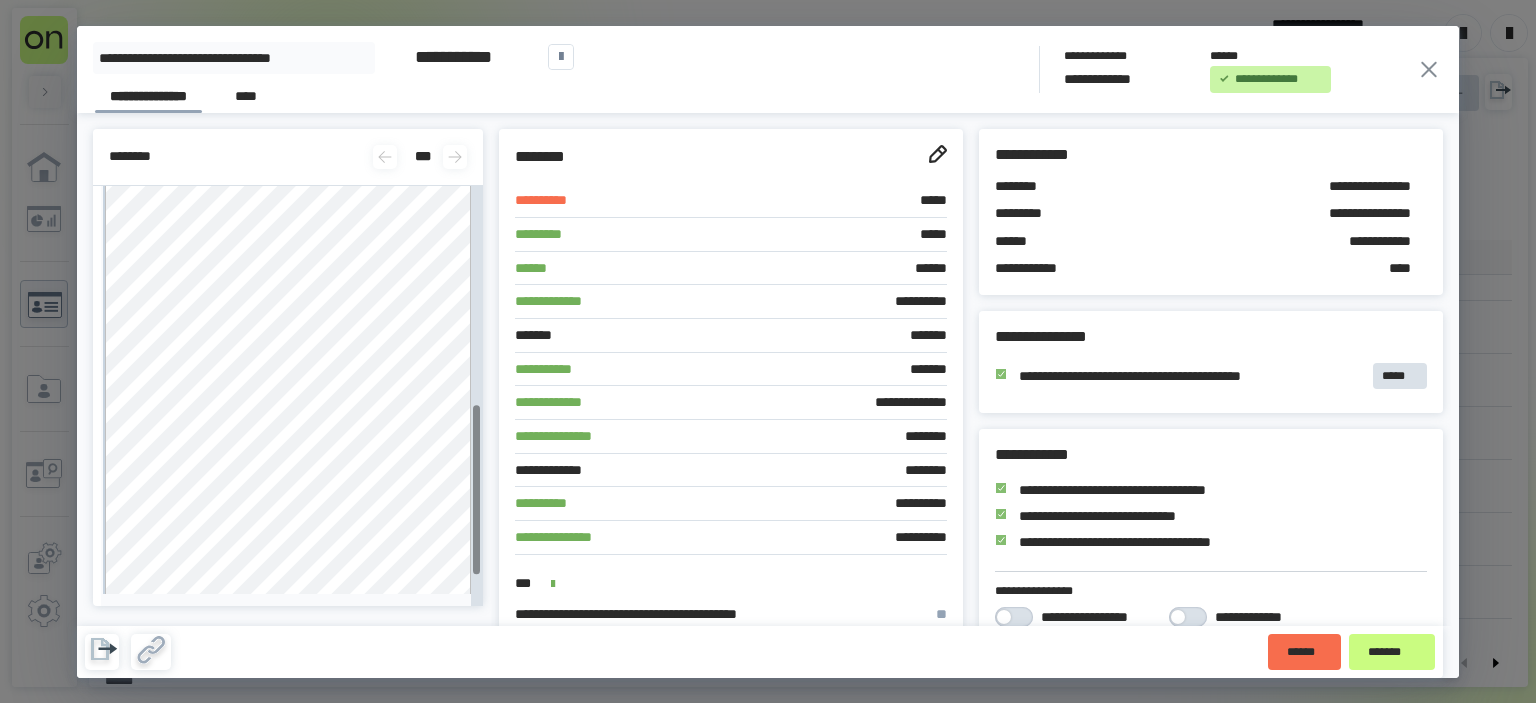 scroll, scrollTop: 540, scrollLeft: 0, axis: vertical 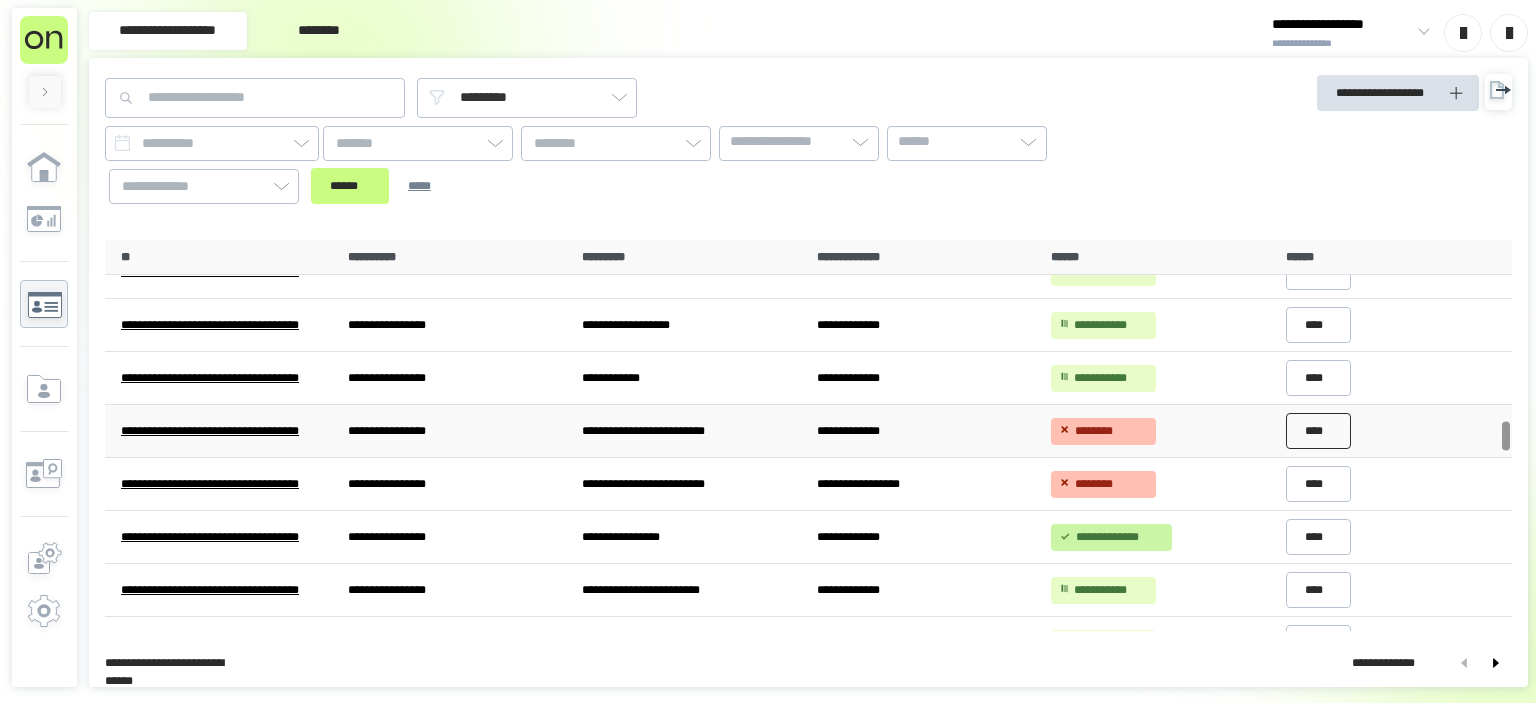 click on "****" at bounding box center [1319, 431] 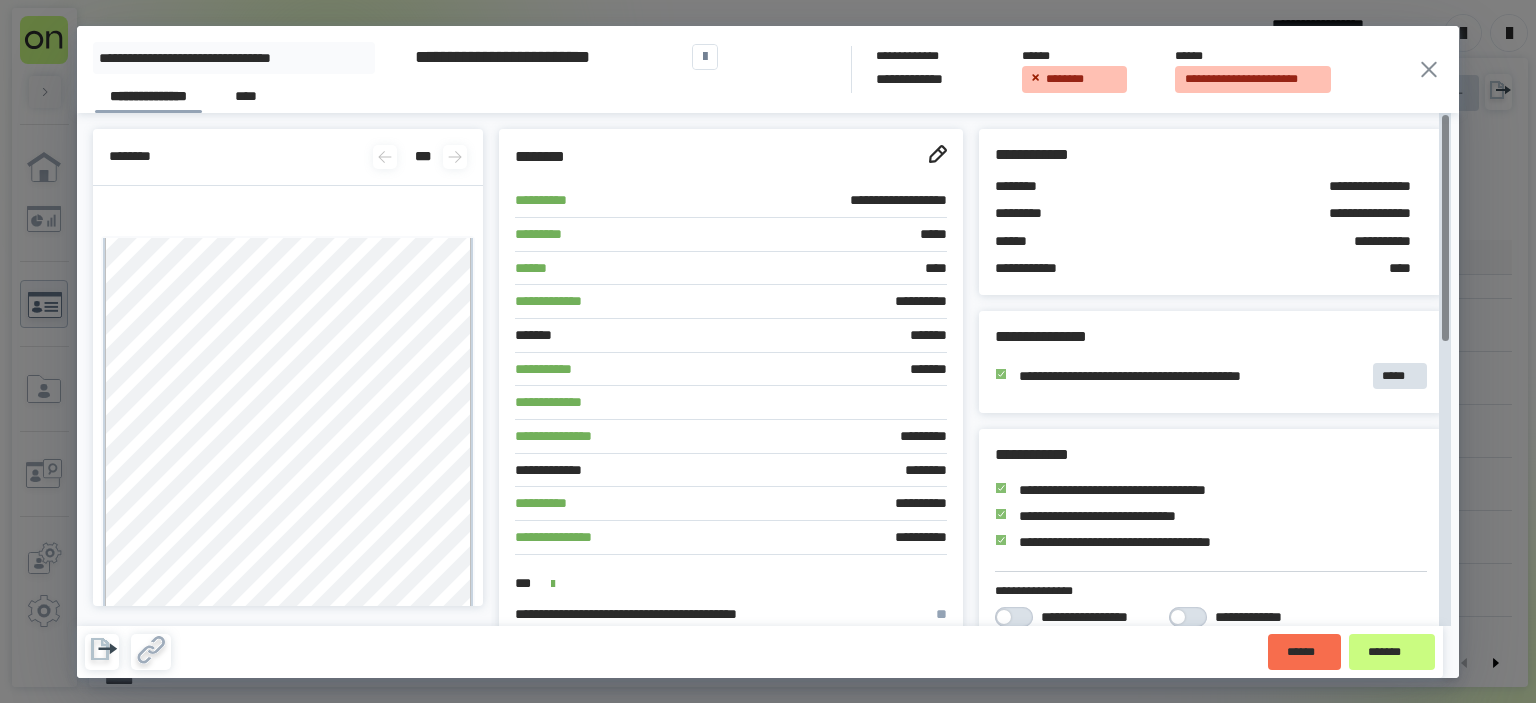 click 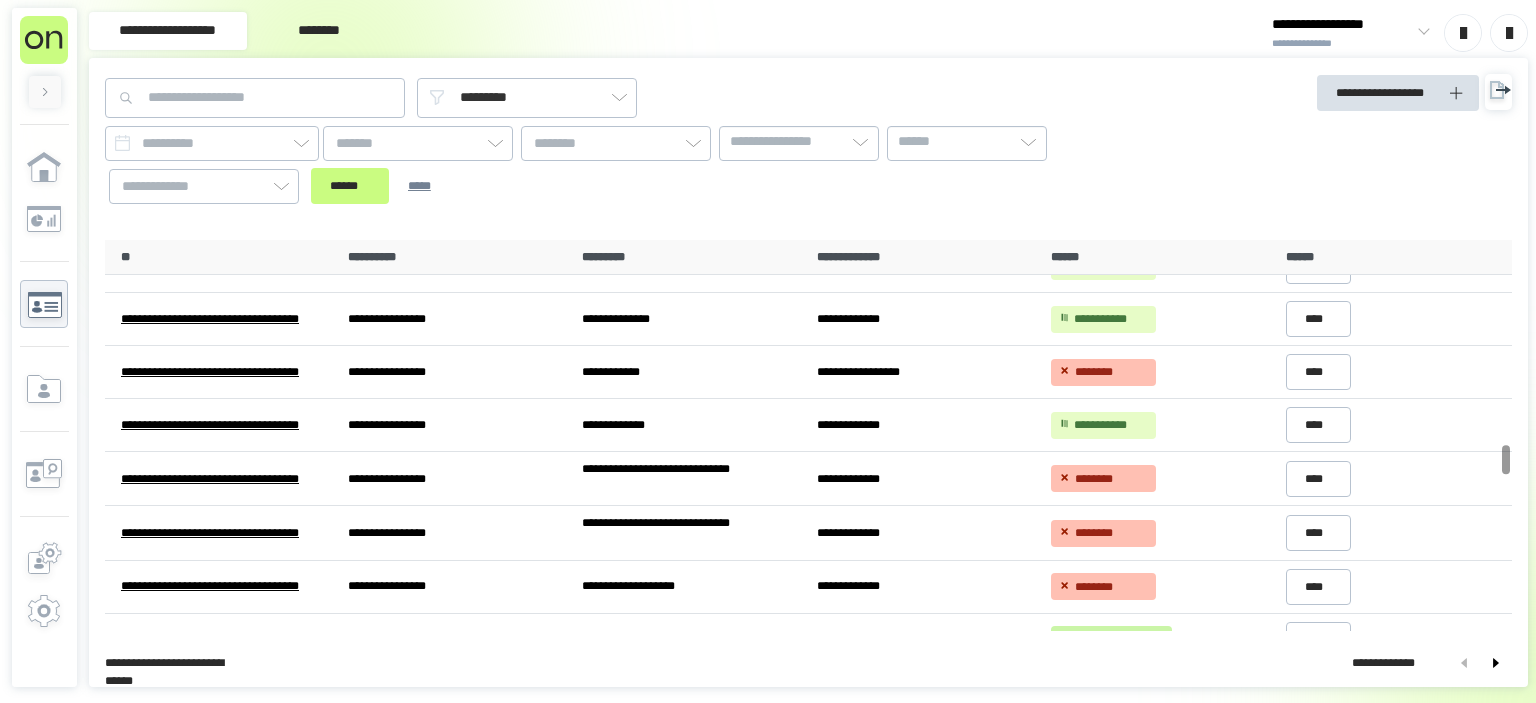scroll, scrollTop: 2823, scrollLeft: 0, axis: vertical 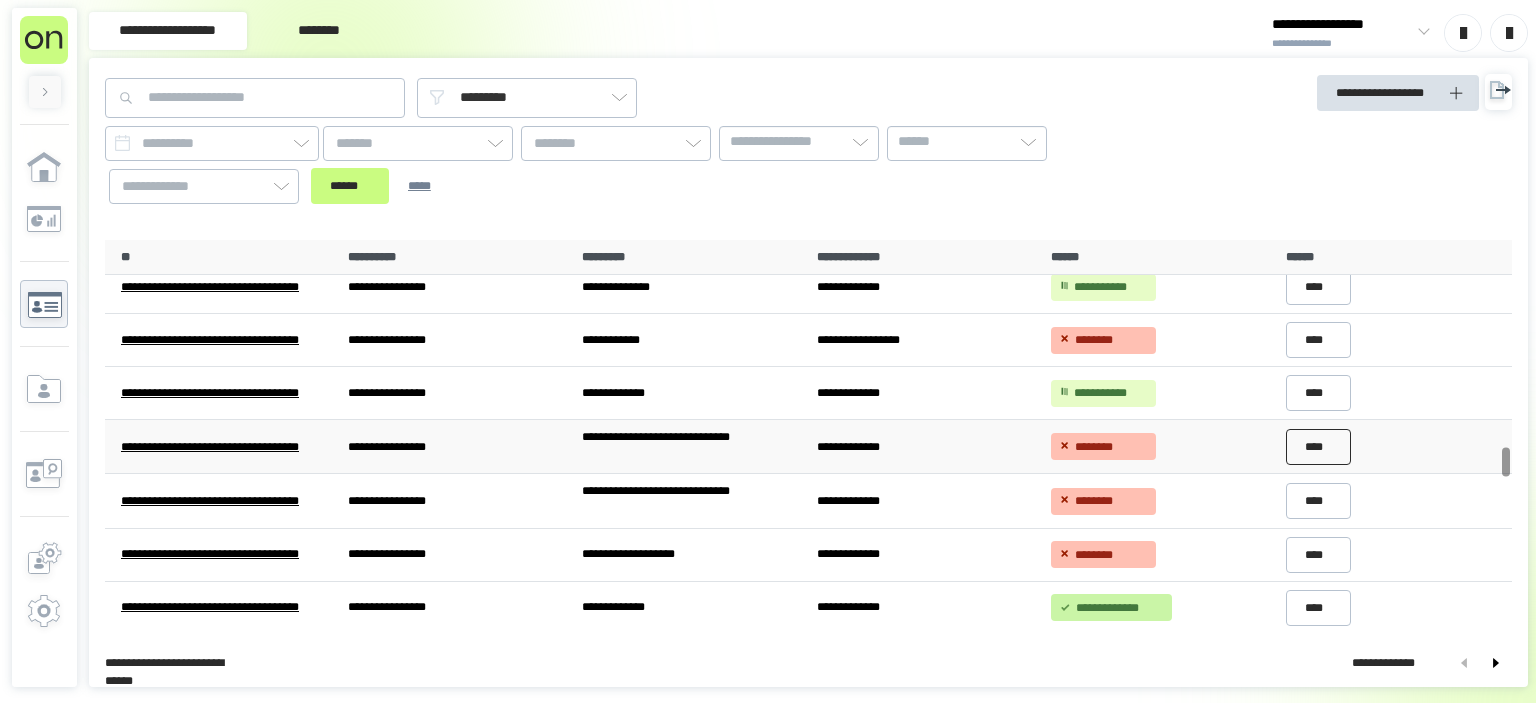 click on "****" at bounding box center [1319, 447] 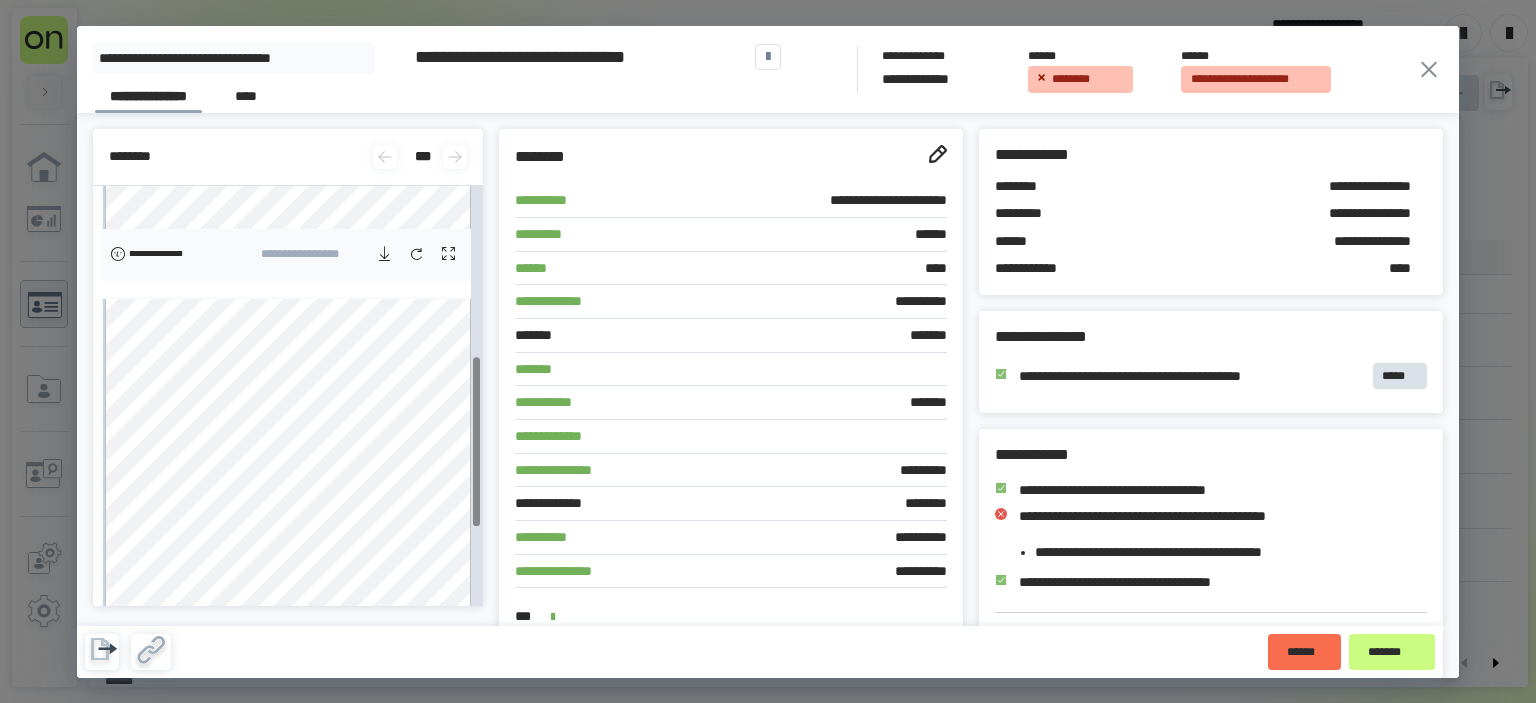 scroll, scrollTop: 420, scrollLeft: 0, axis: vertical 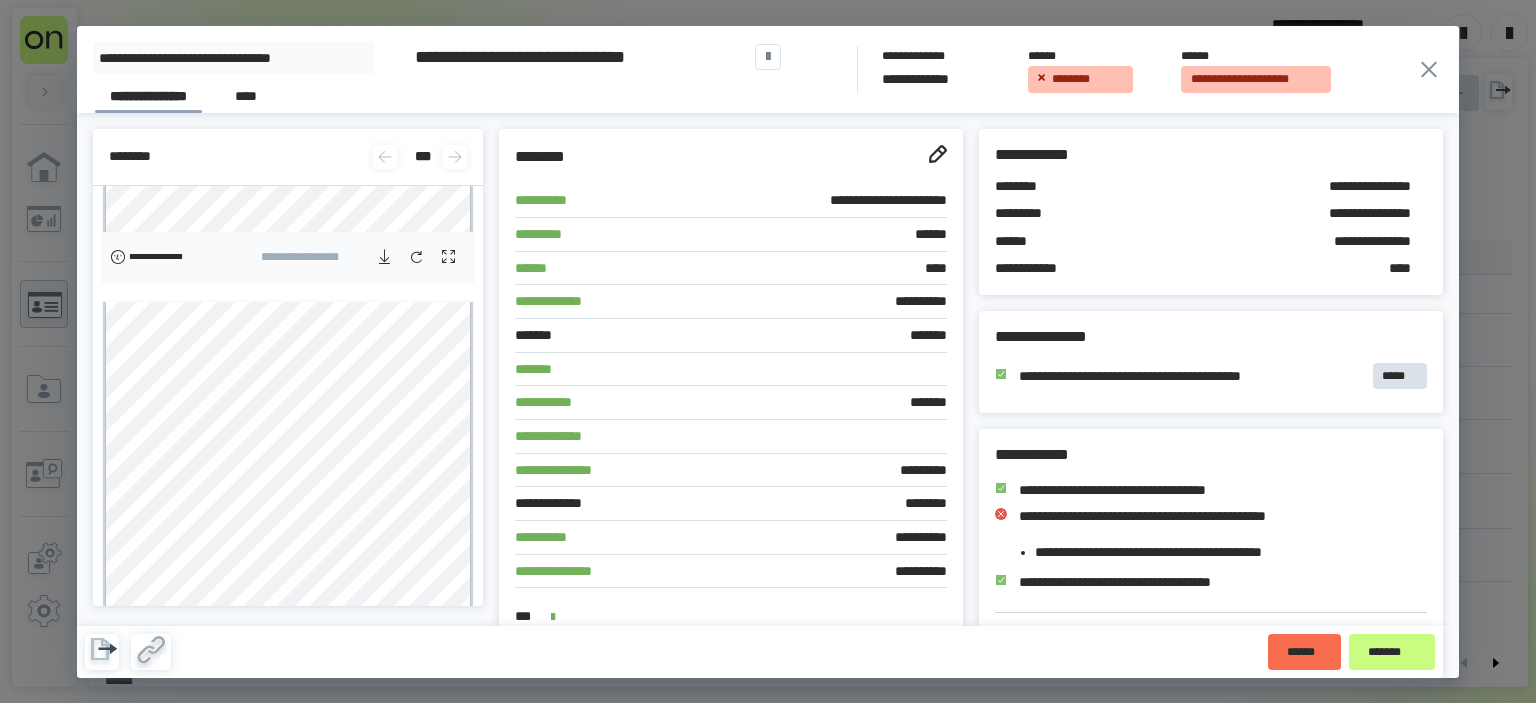 click 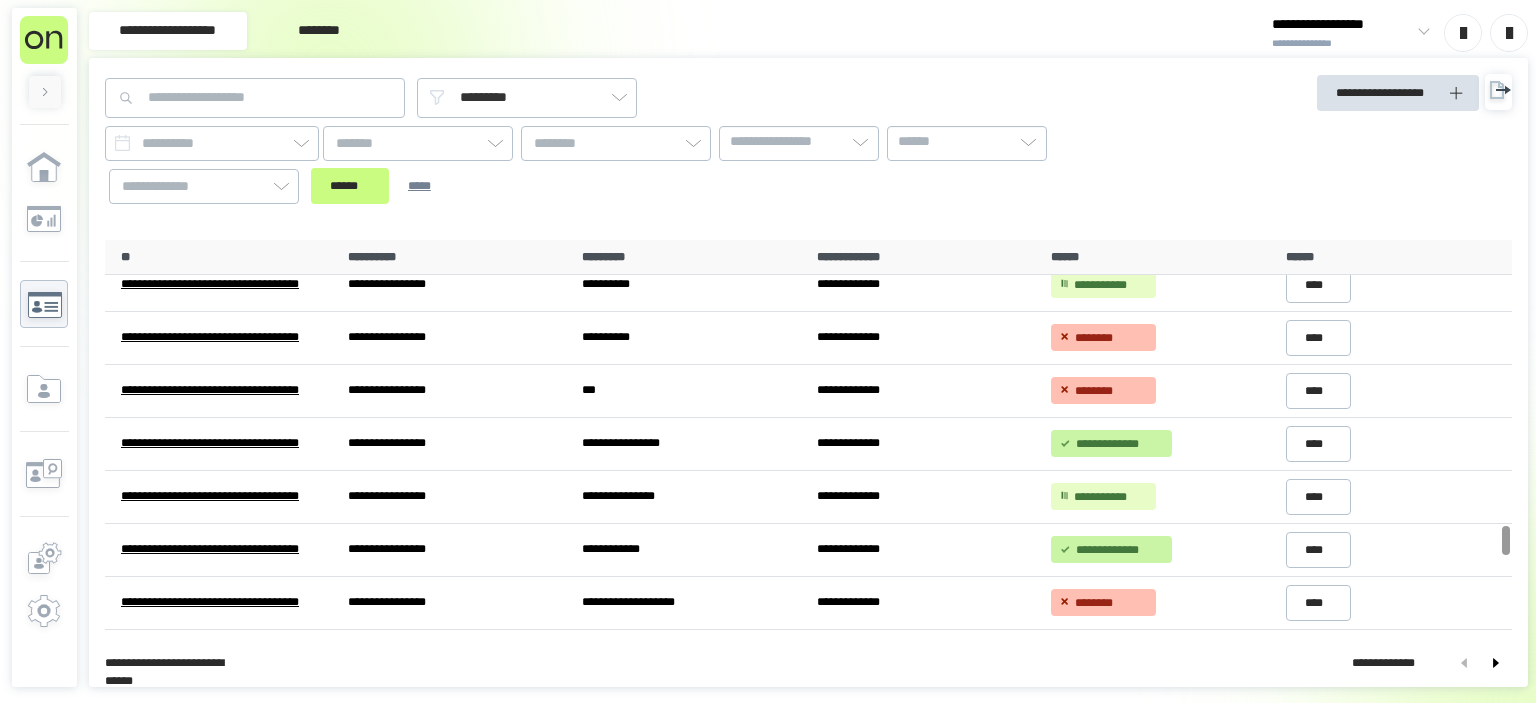 scroll, scrollTop: 3903, scrollLeft: 0, axis: vertical 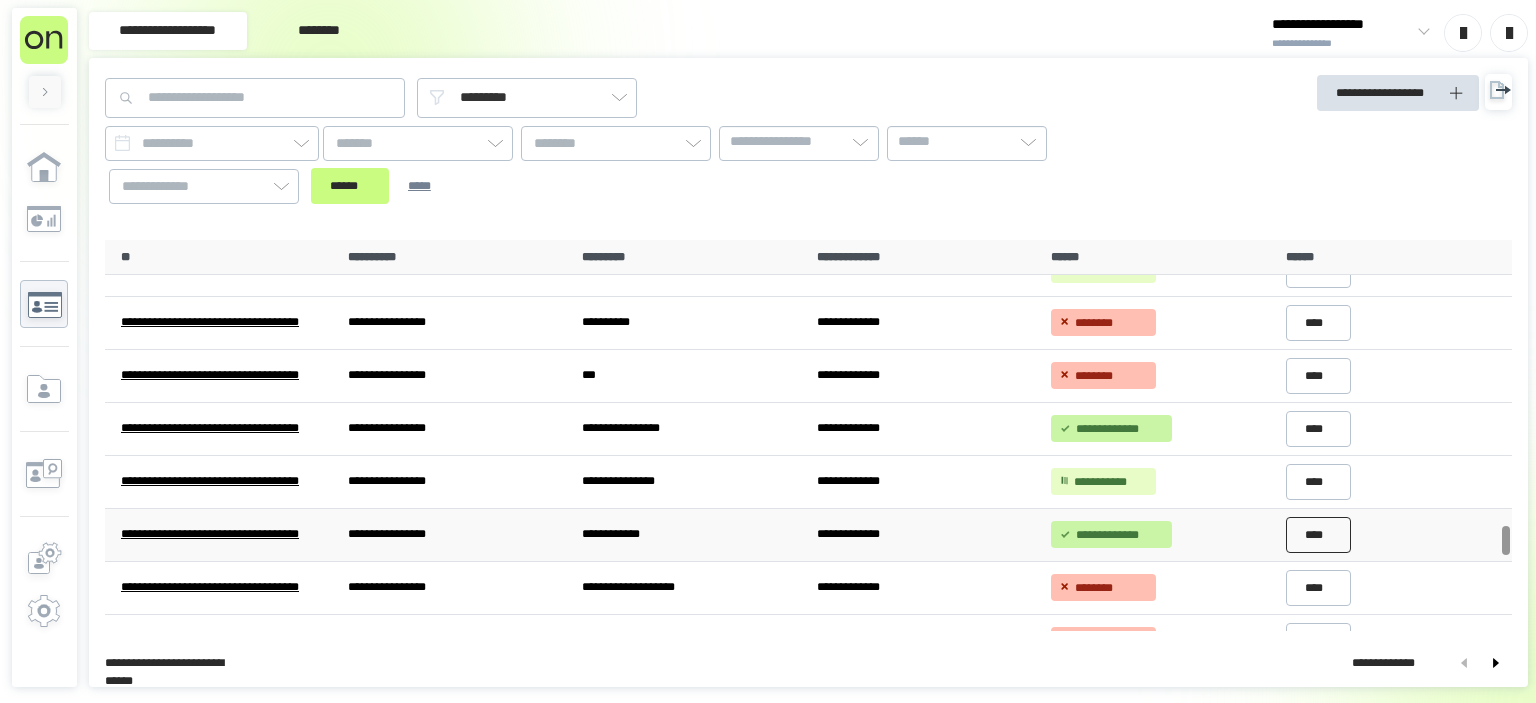 click on "****" at bounding box center [1319, 534] 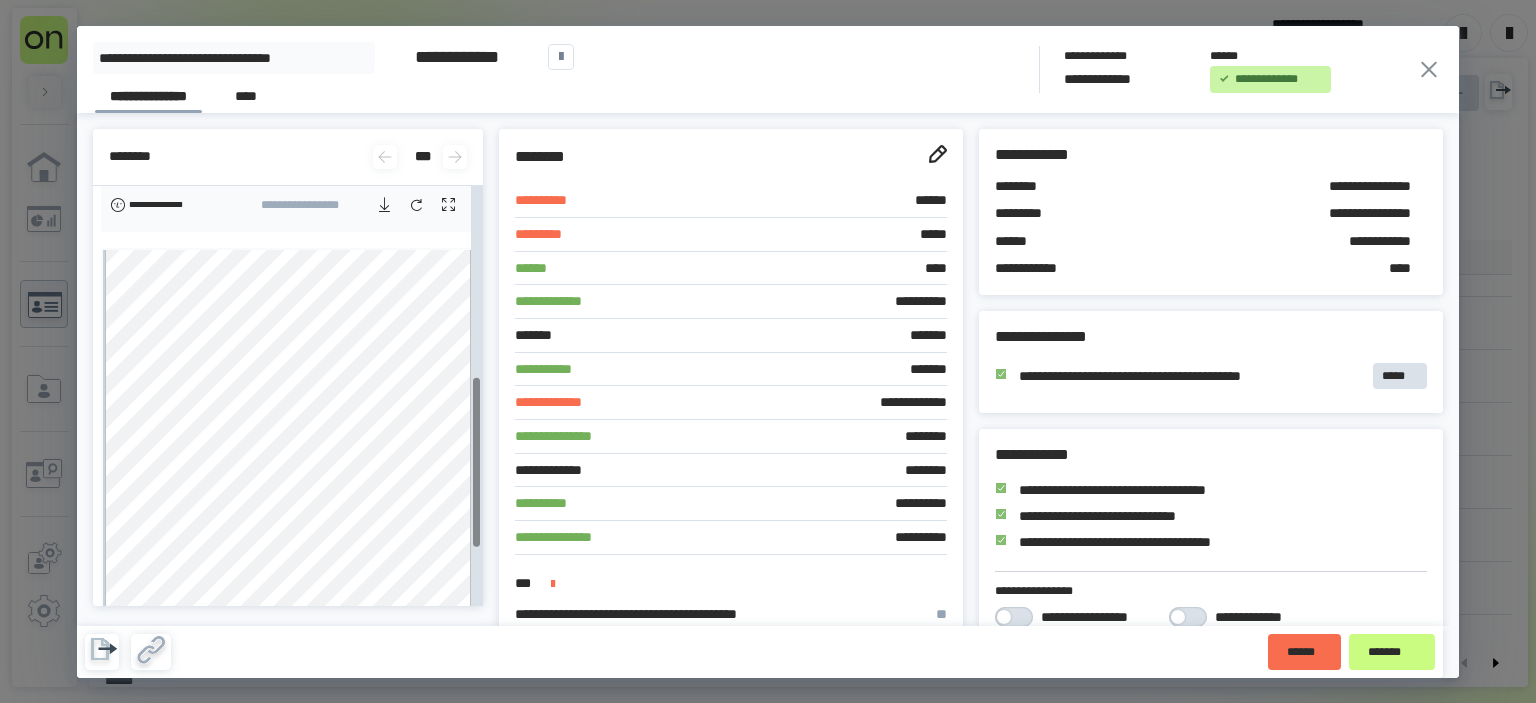 scroll, scrollTop: 615, scrollLeft: 0, axis: vertical 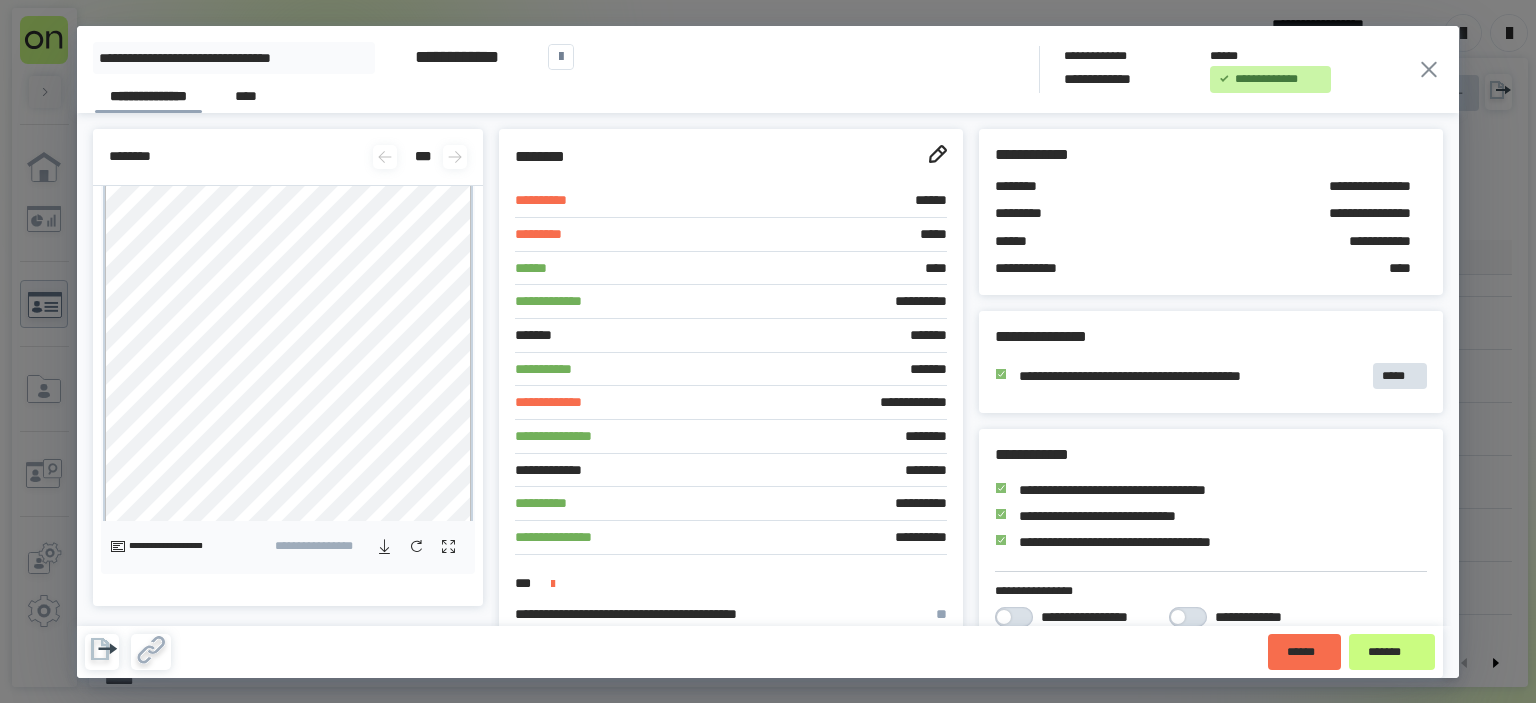 click on "**********" at bounding box center (768, 69) 